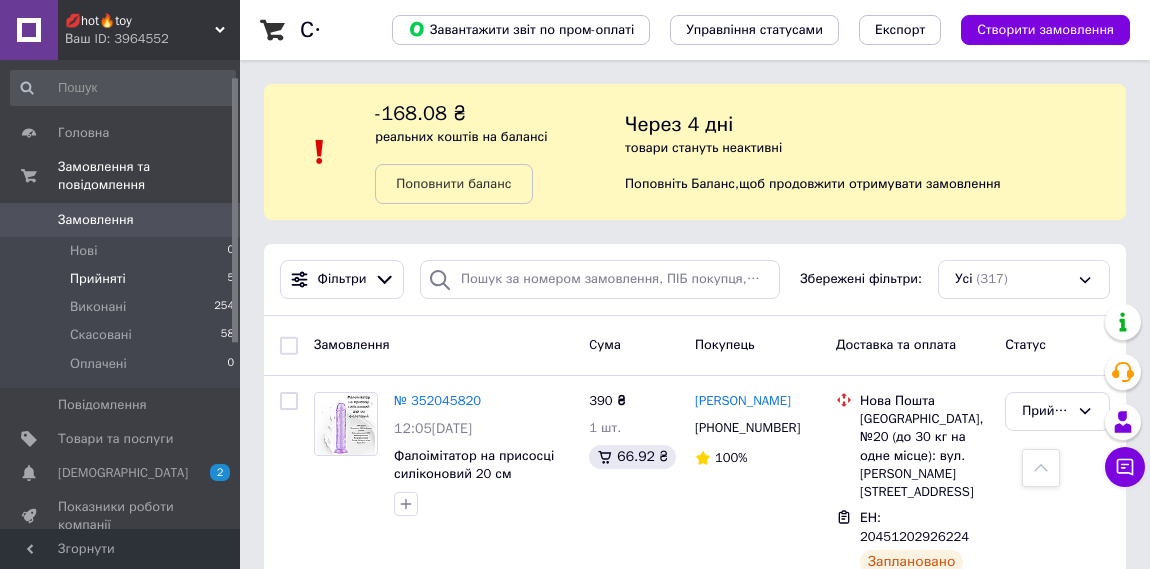 scroll, scrollTop: 1111, scrollLeft: 0, axis: vertical 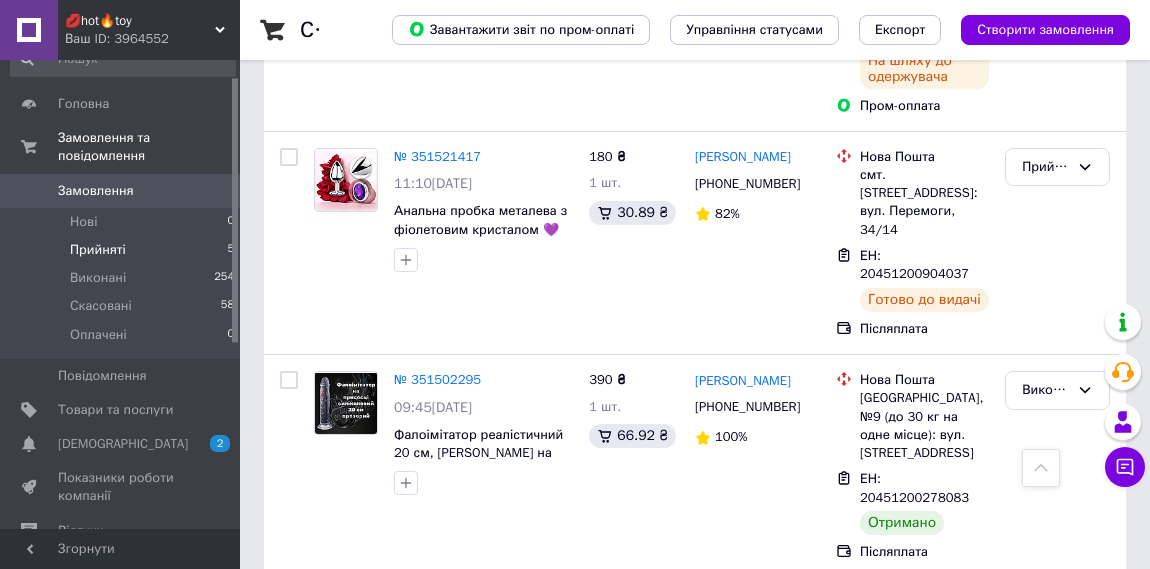 click on "Прийняті" at bounding box center (98, 250) 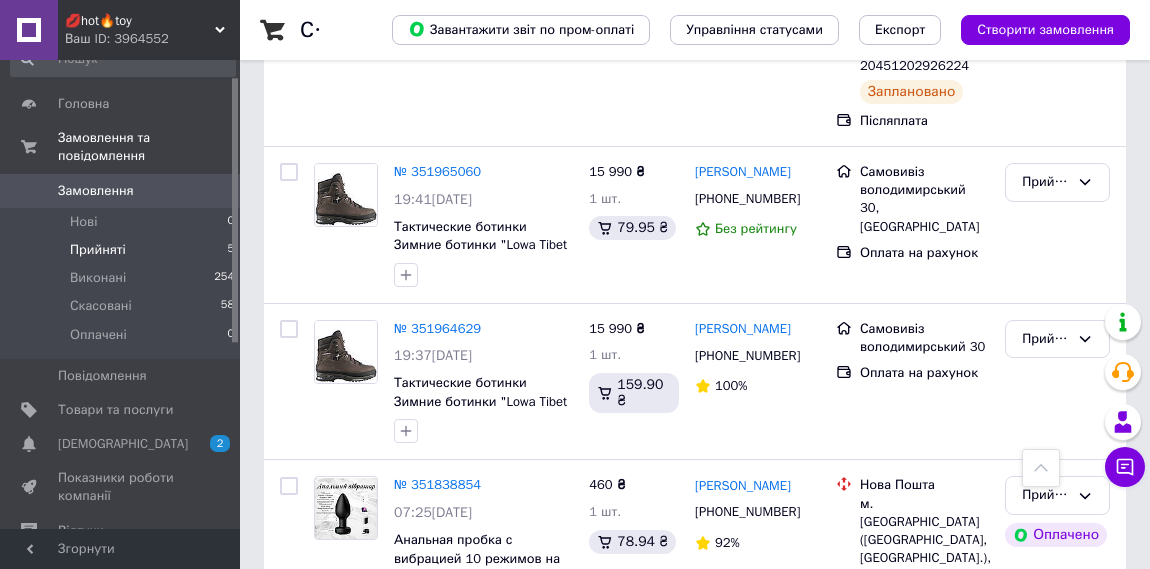 scroll, scrollTop: 599, scrollLeft: 0, axis: vertical 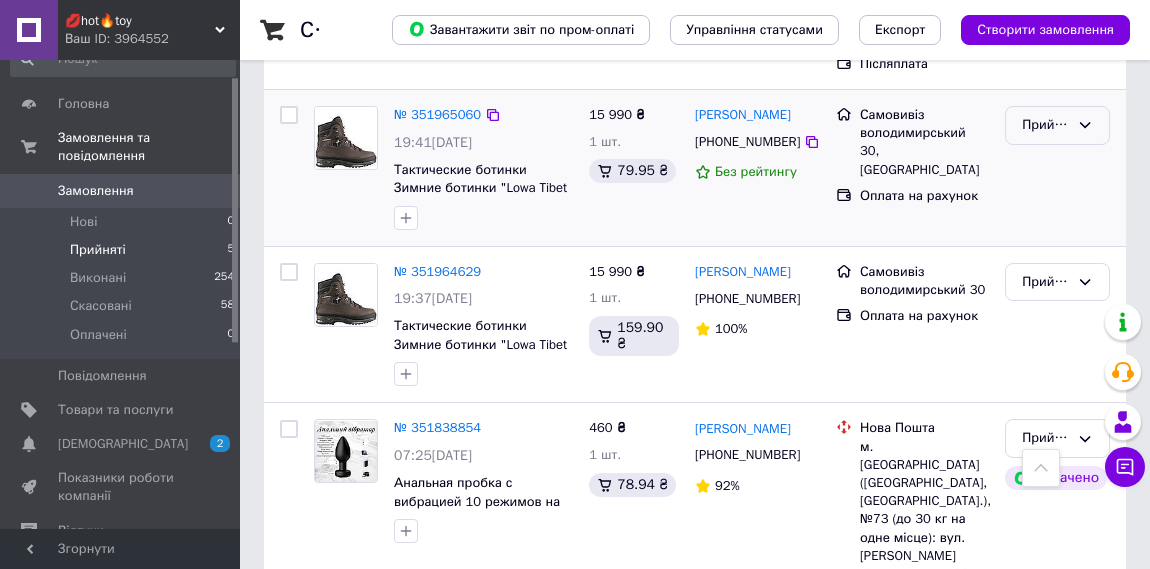 click on "Прийнято" at bounding box center [1057, 125] 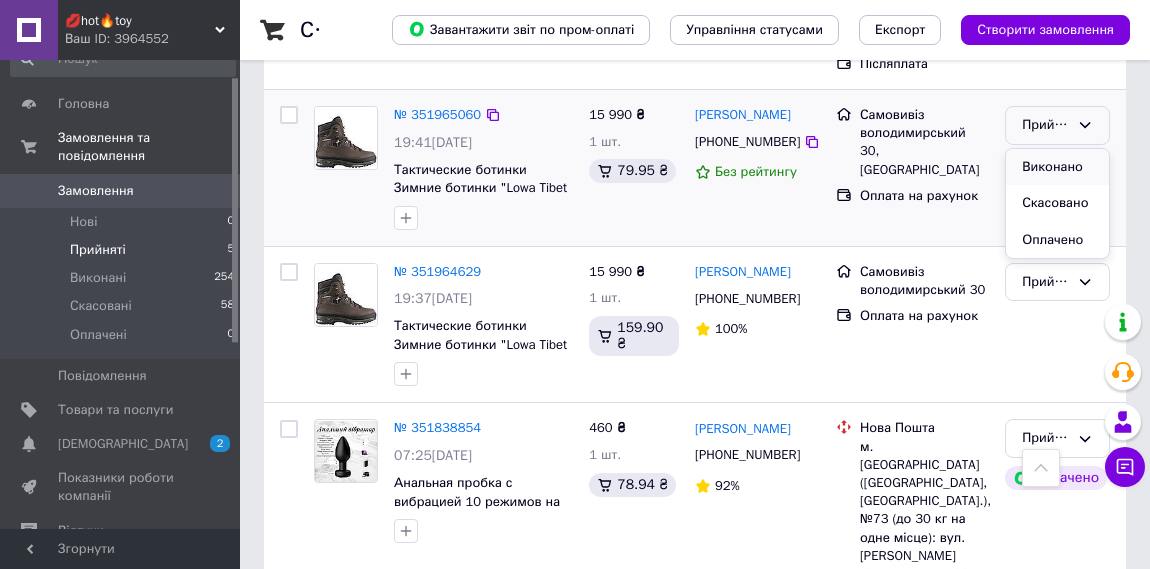 click on "Виконано" at bounding box center (1057, 167) 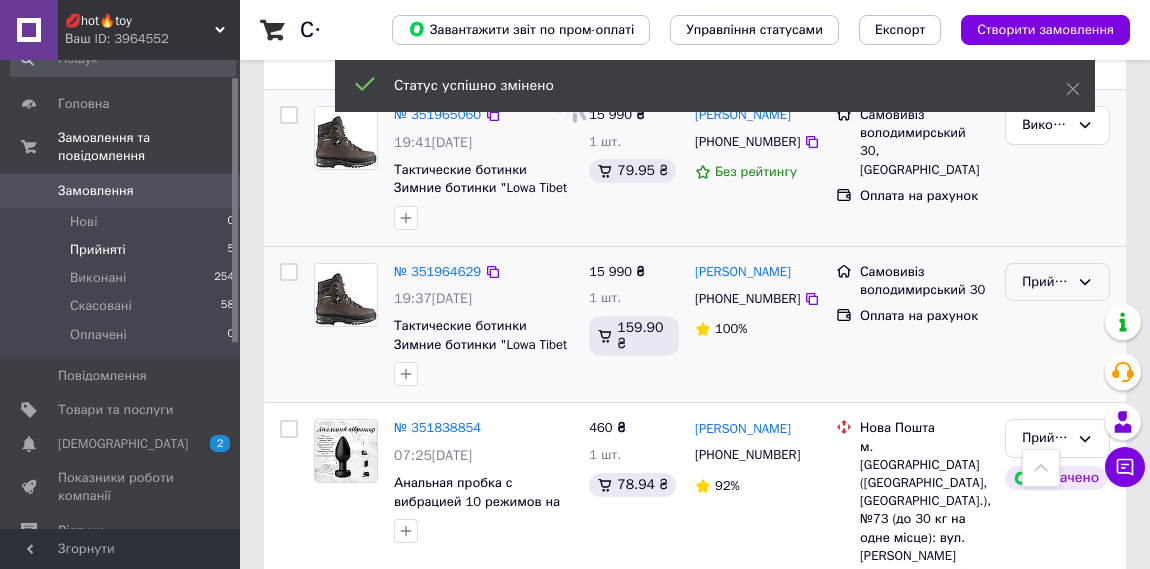 click 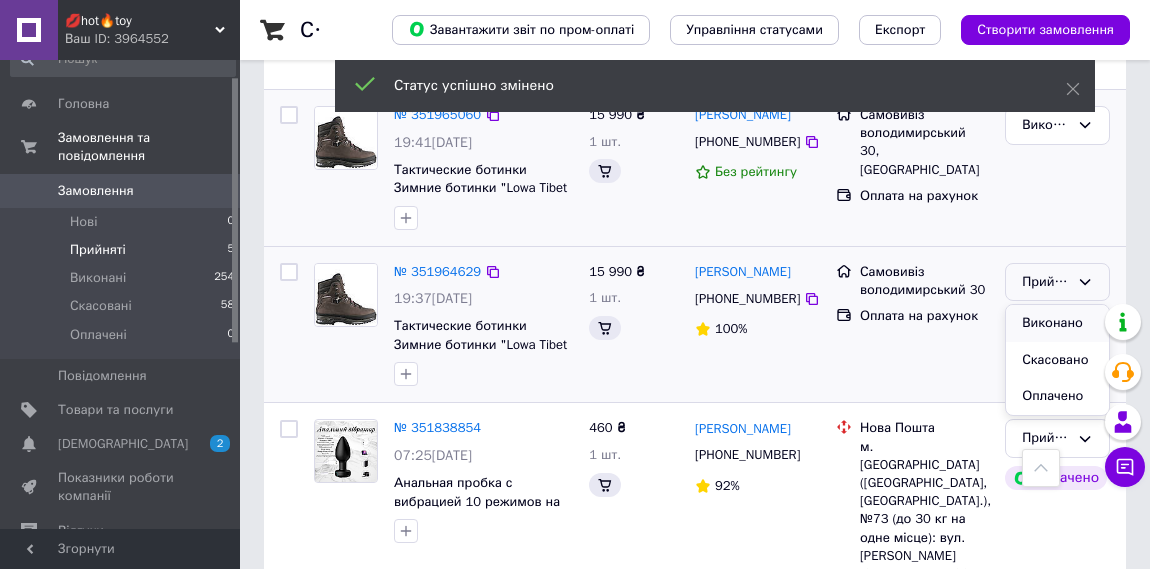 click on "Виконано" at bounding box center (1057, 323) 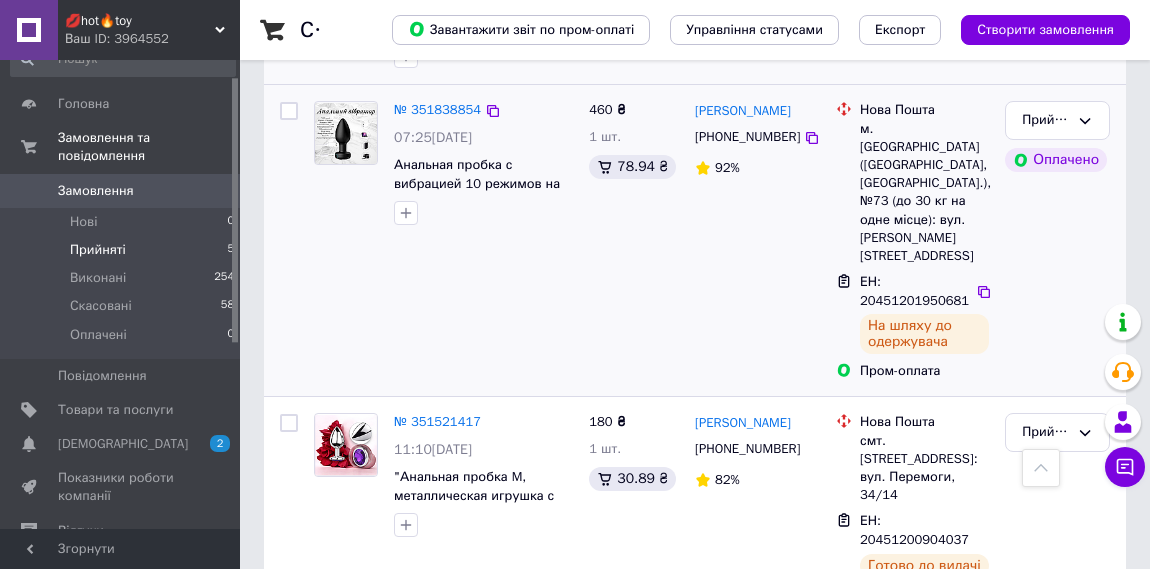 scroll, scrollTop: 918, scrollLeft: 0, axis: vertical 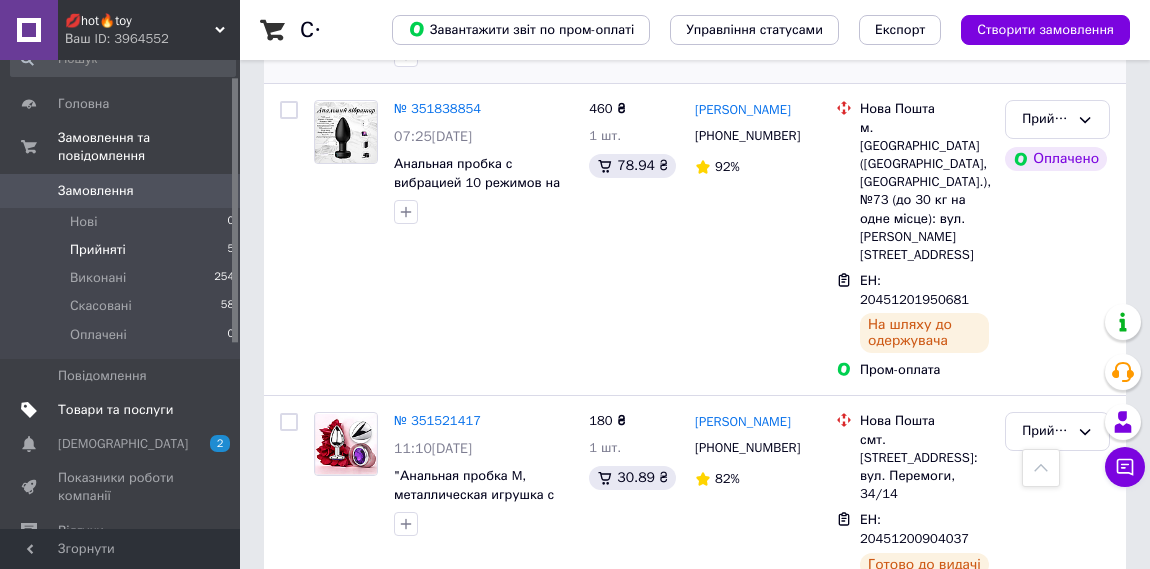 click on "Товари та послуги" at bounding box center [123, 410] 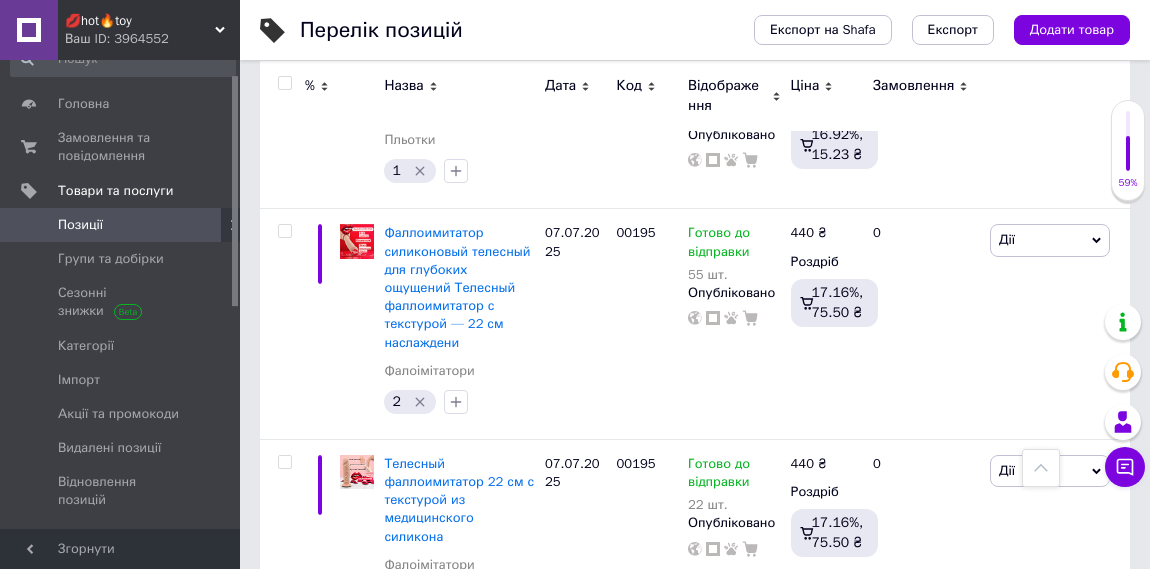 scroll, scrollTop: 1723, scrollLeft: 0, axis: vertical 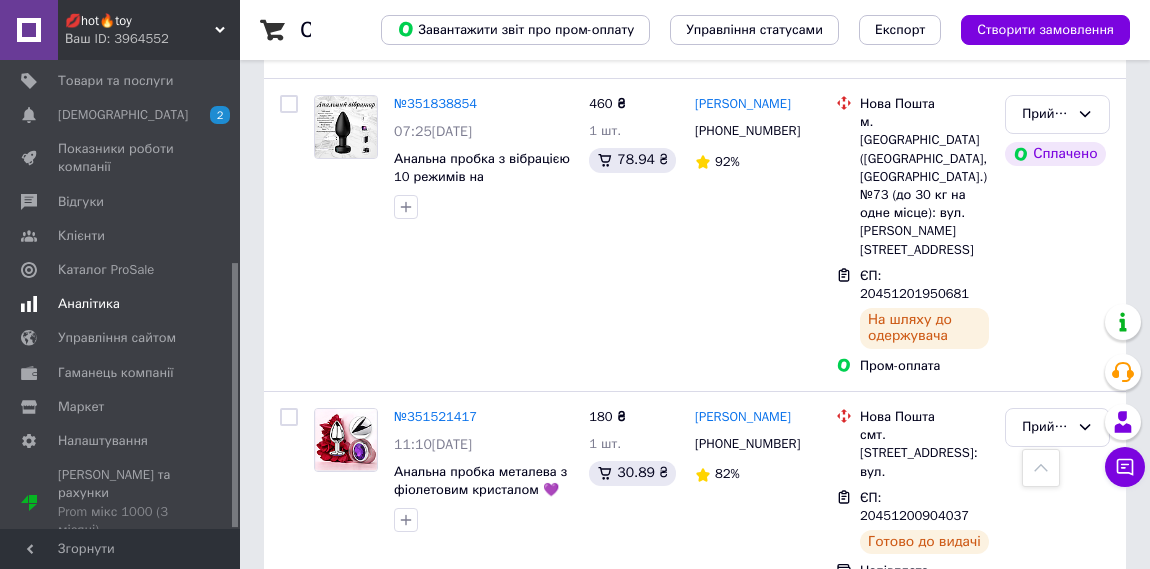 click on "Аналітика" at bounding box center (121, 304) 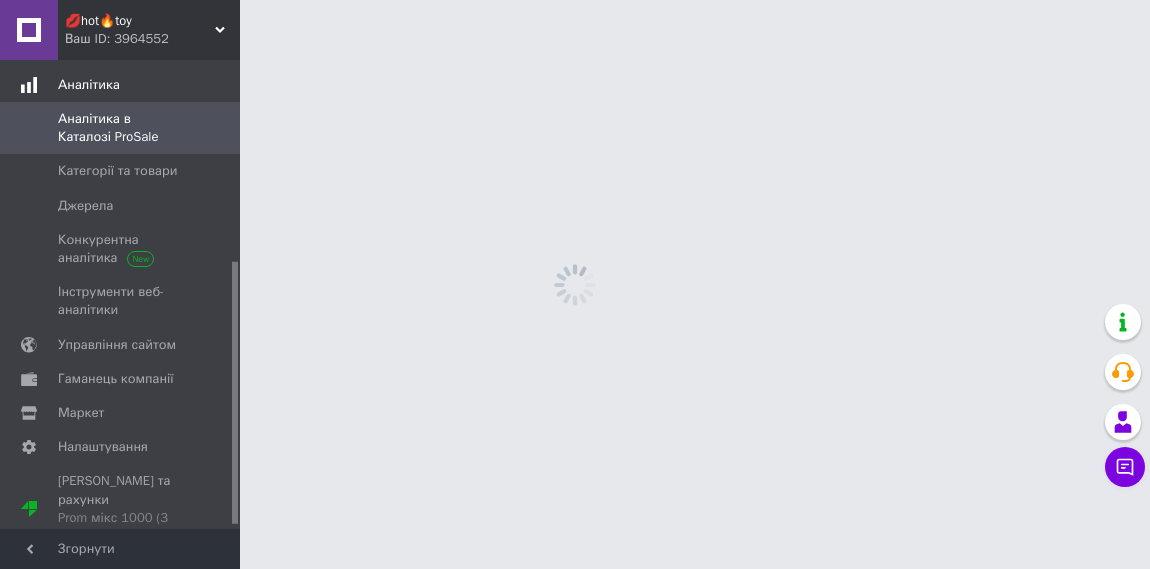 scroll, scrollTop: 0, scrollLeft: 0, axis: both 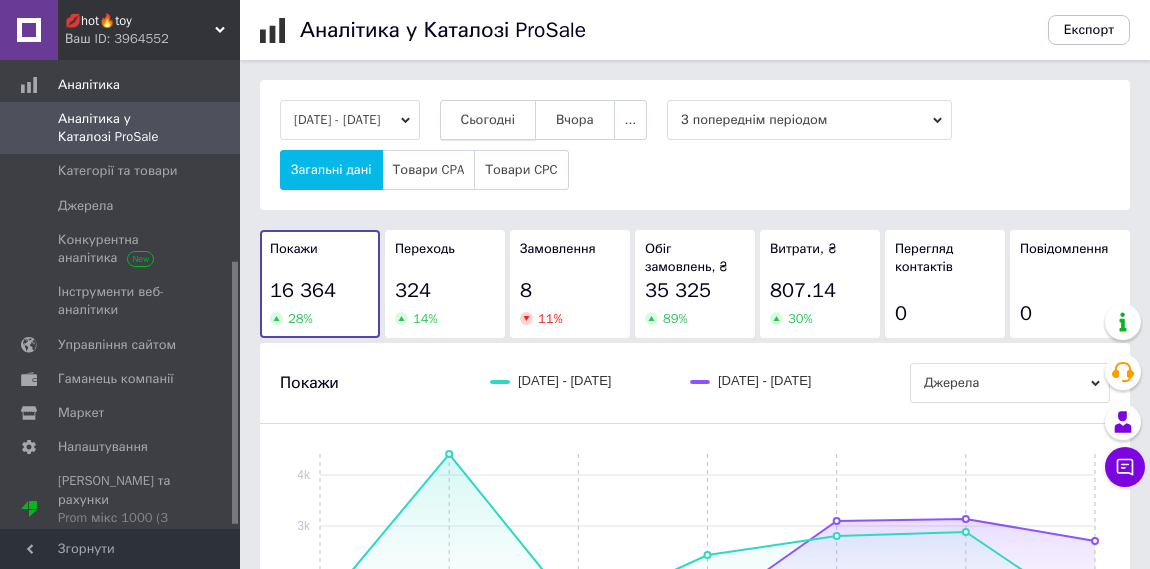 click on "Сьогодні" at bounding box center [488, 119] 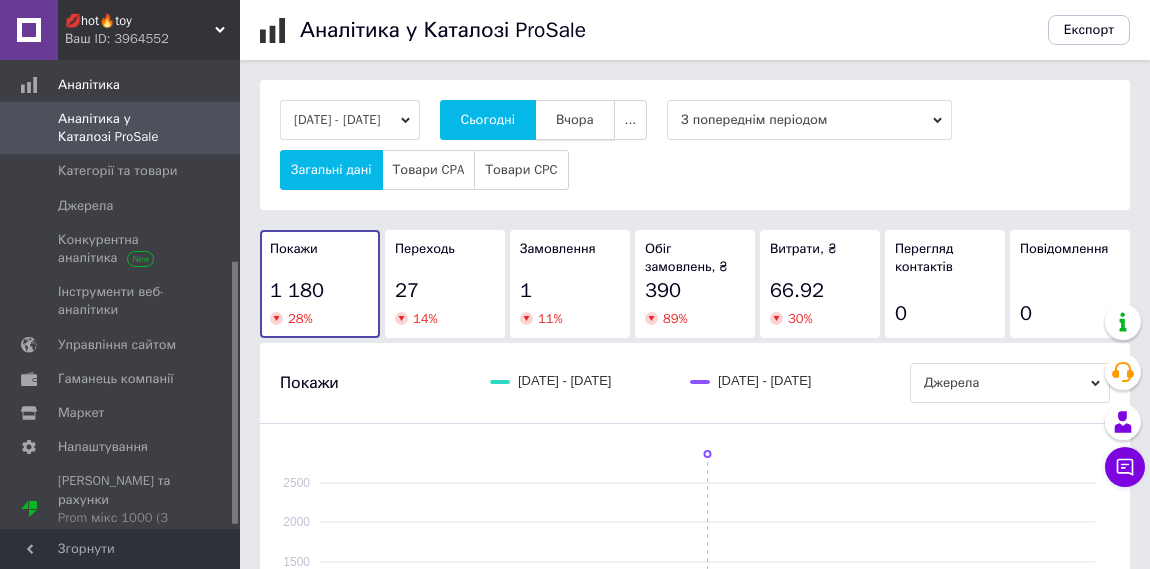 click on "Вчора" at bounding box center [575, 120] 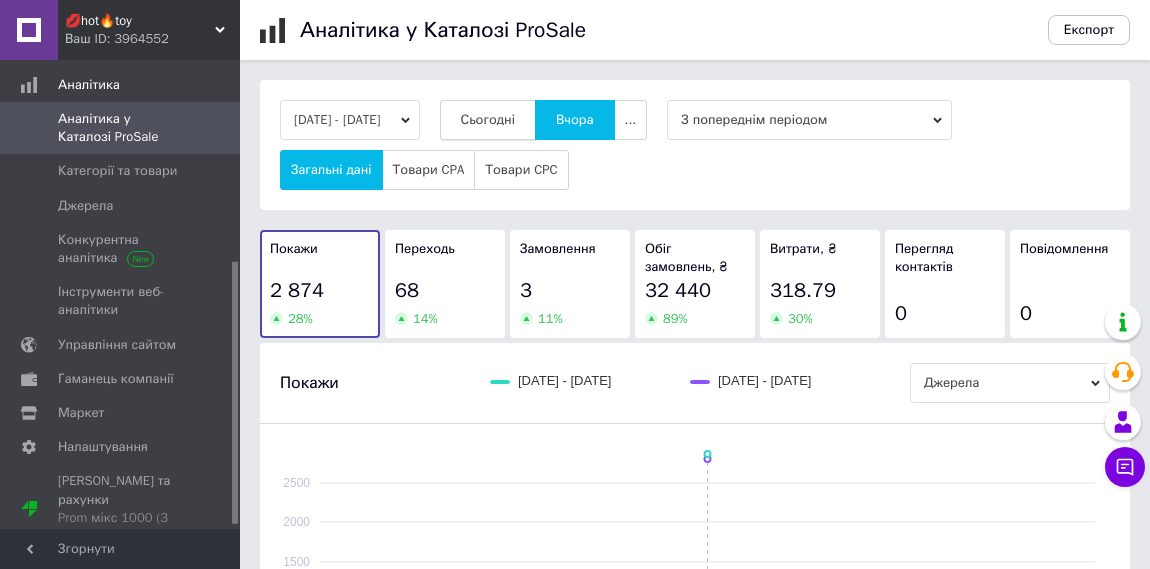 click on "Сьогодні" at bounding box center [488, 119] 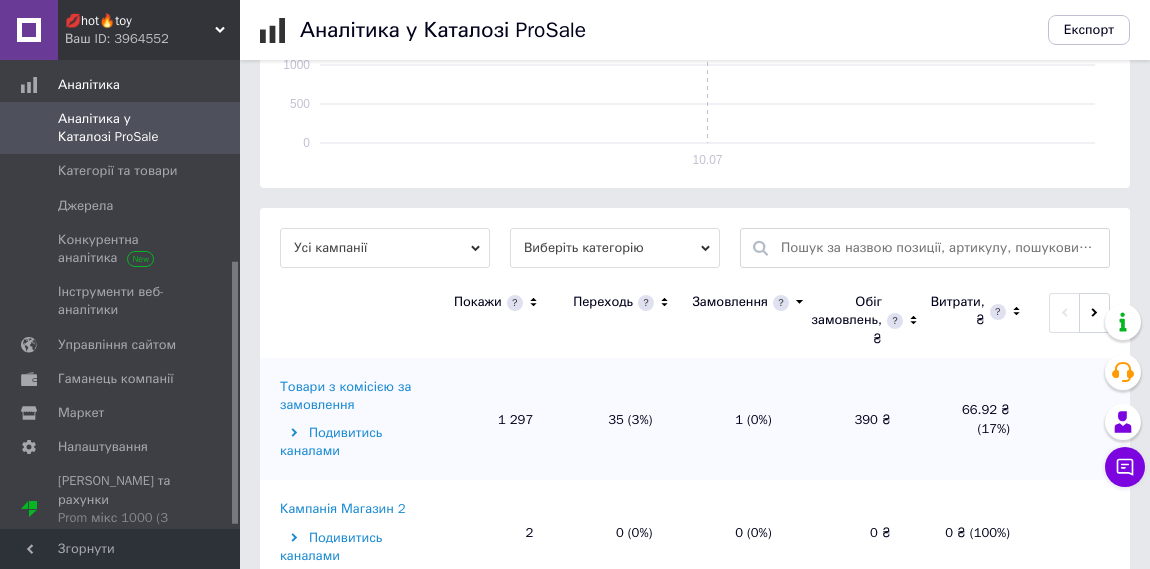 scroll, scrollTop: 591, scrollLeft: 0, axis: vertical 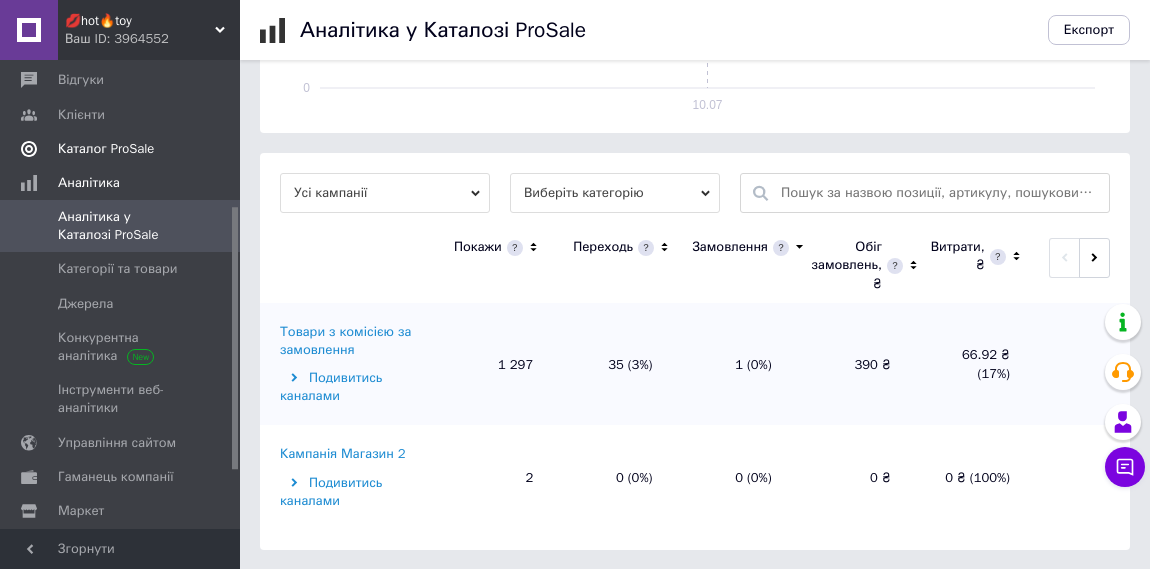 click on "Каталог ProSale" at bounding box center (106, 148) 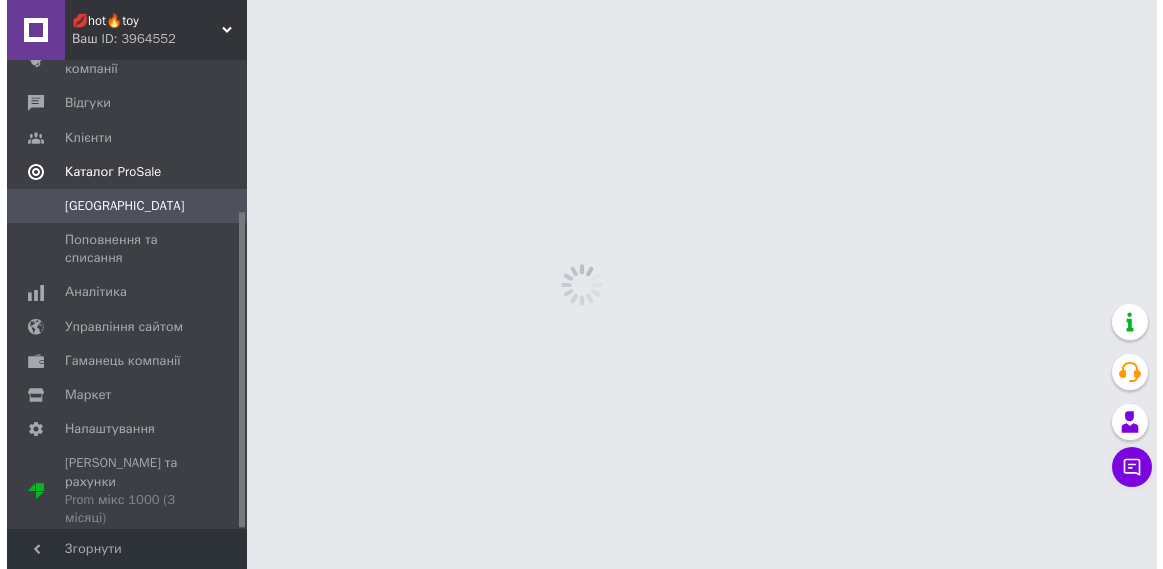 scroll, scrollTop: 0, scrollLeft: 0, axis: both 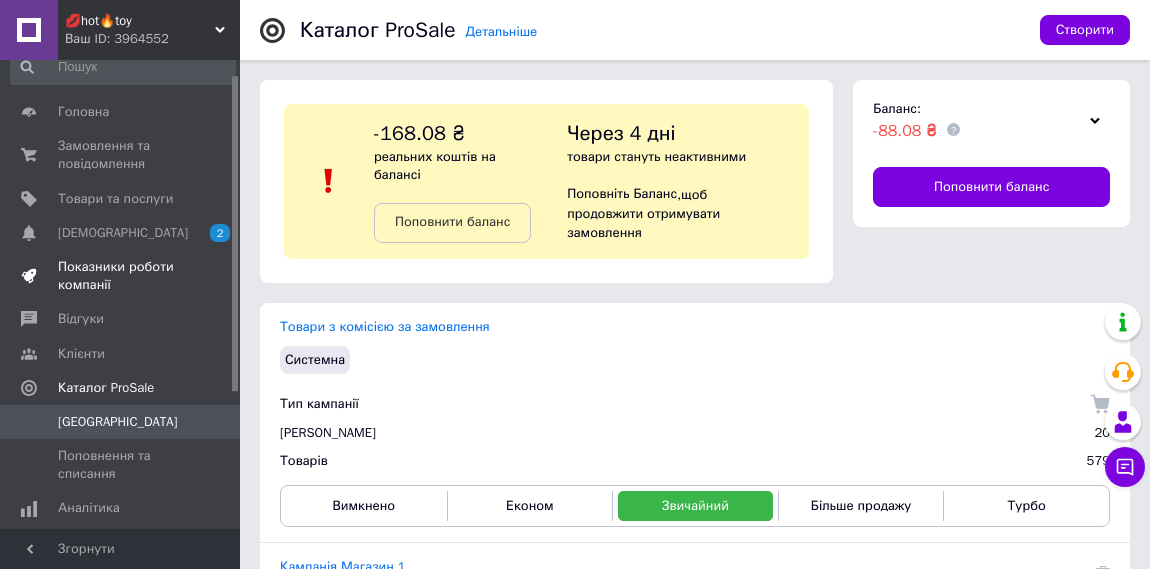 click on "Показники роботи компанії" at bounding box center [116, 275] 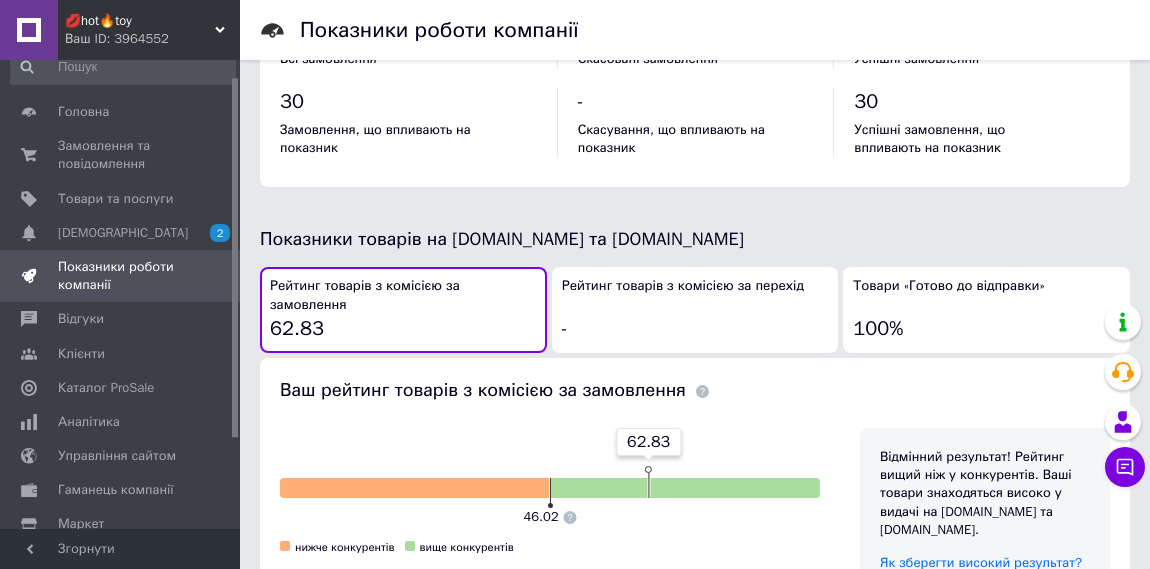 scroll, scrollTop: 1085, scrollLeft: 0, axis: vertical 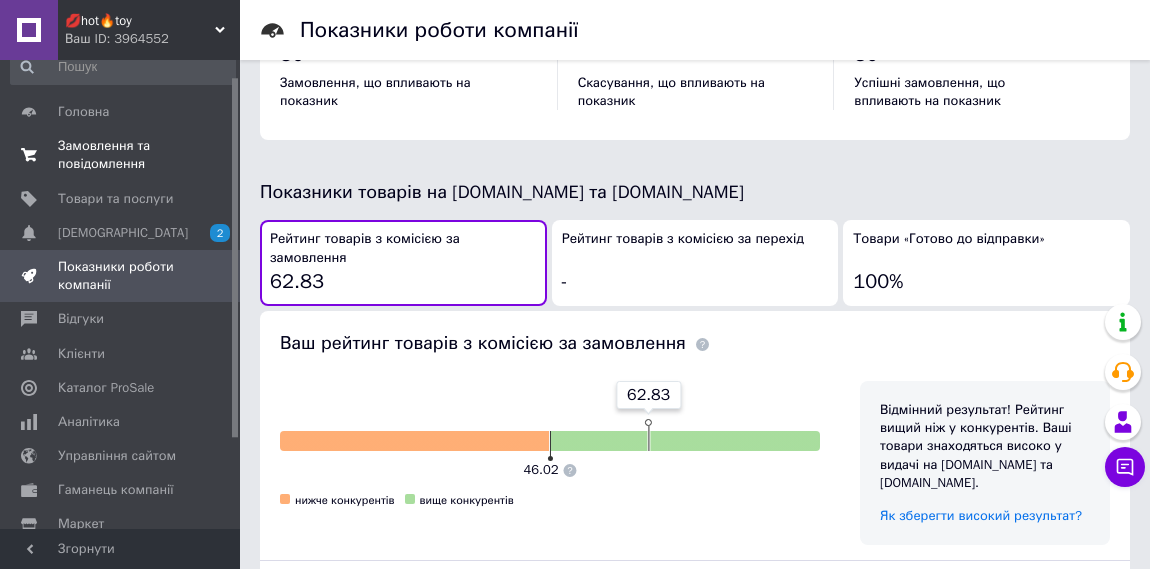 click on "Замовлення та повідомлення" at bounding box center [121, 155] 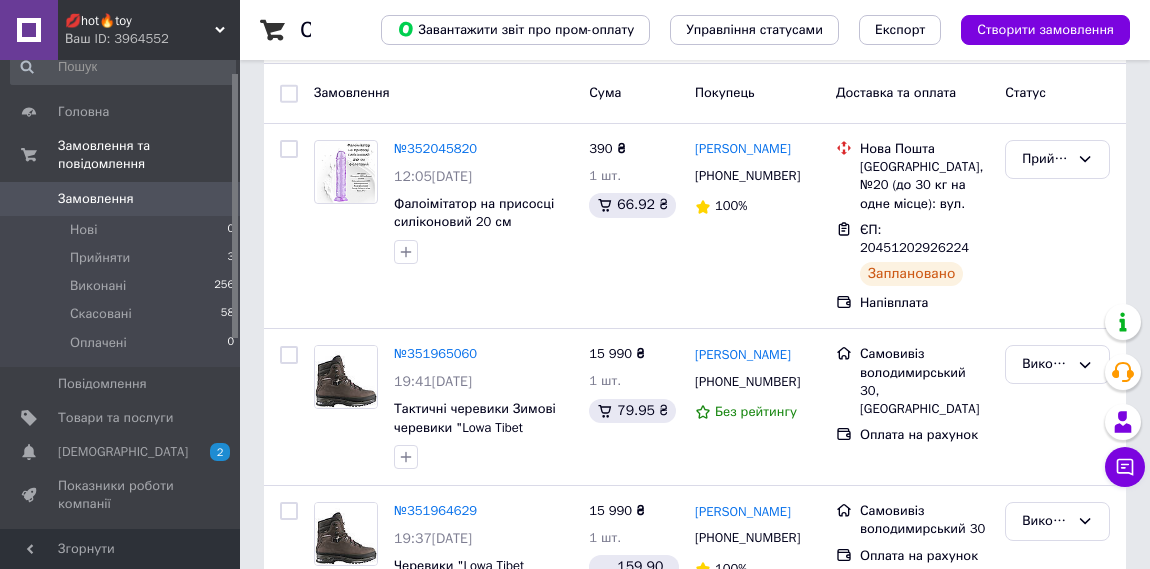 scroll, scrollTop: 384, scrollLeft: 0, axis: vertical 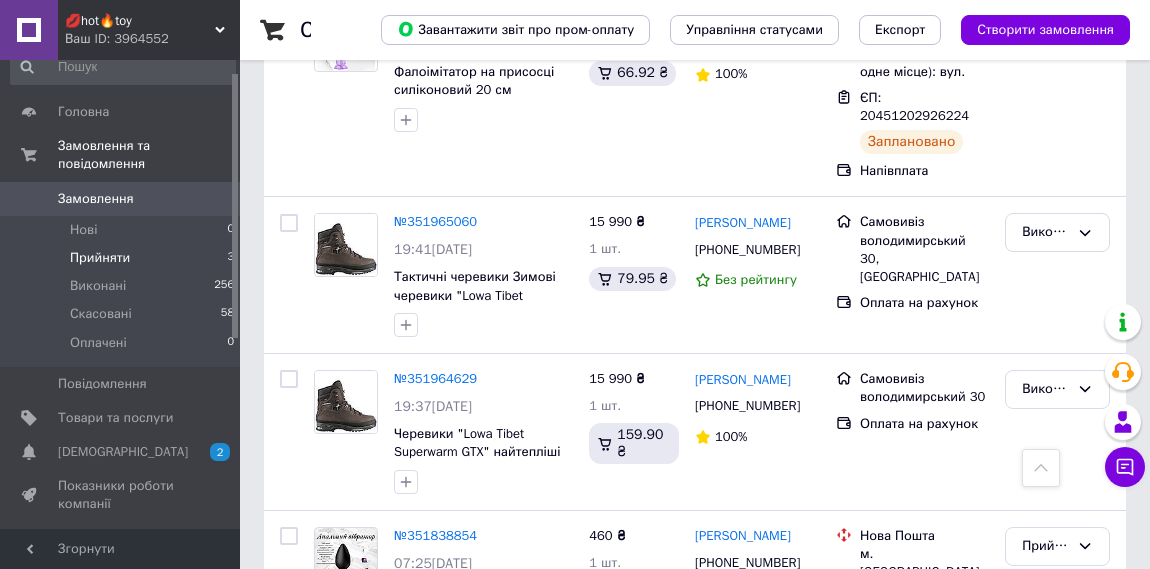 click on "Прийняти" at bounding box center (100, 257) 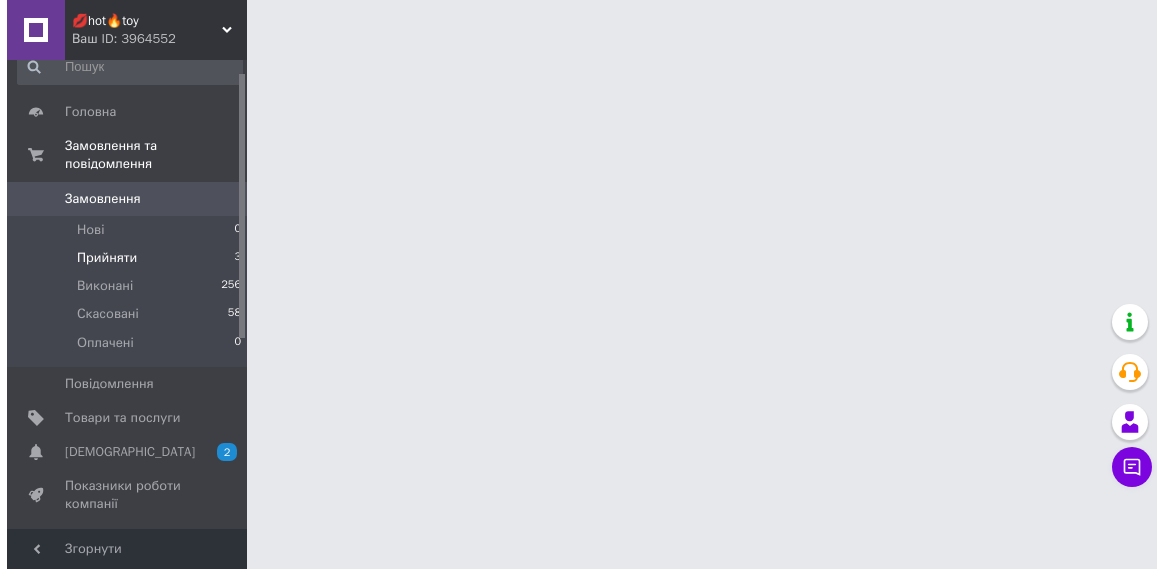 scroll, scrollTop: 0, scrollLeft: 0, axis: both 